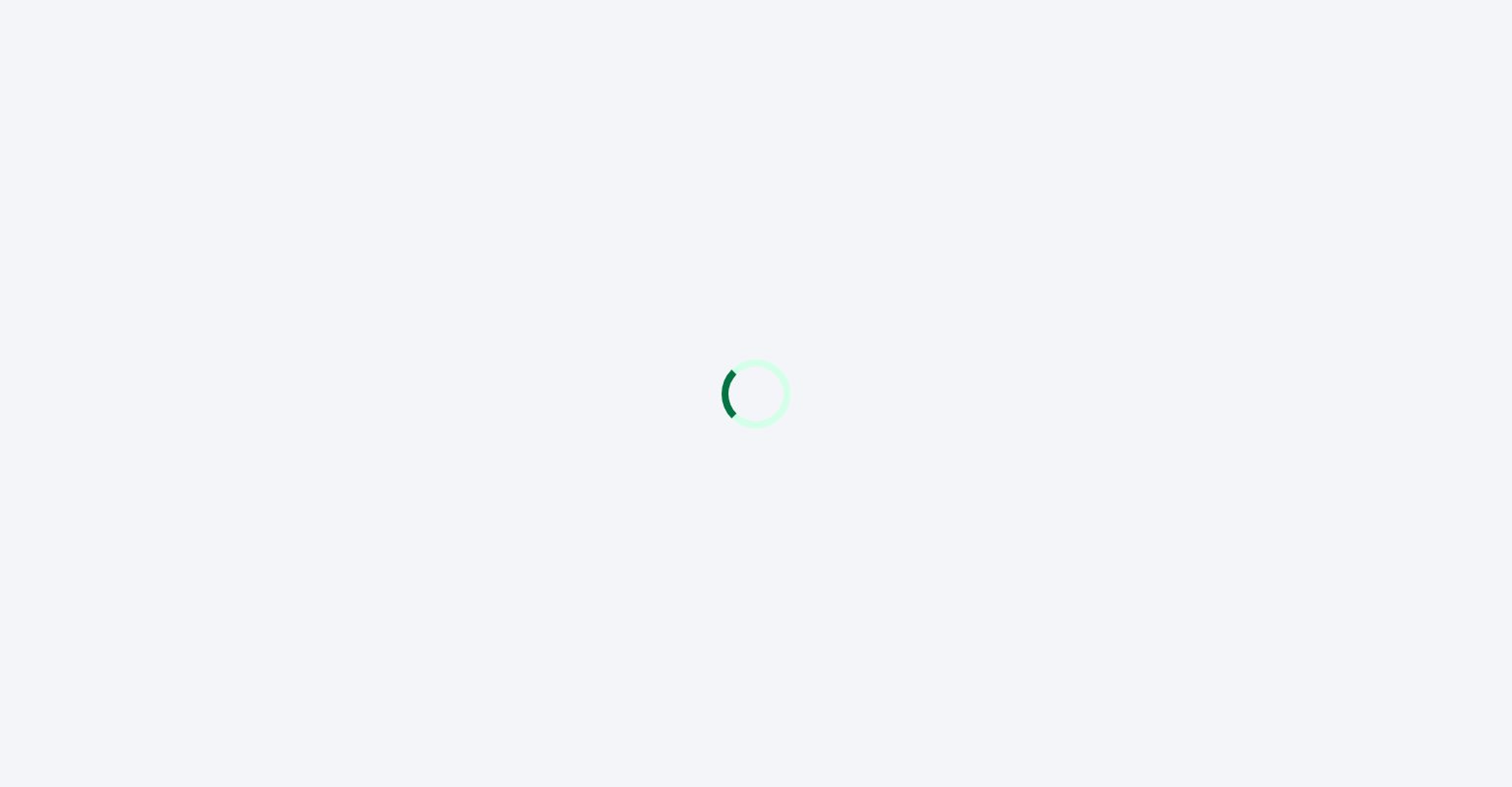 scroll, scrollTop: 0, scrollLeft: 0, axis: both 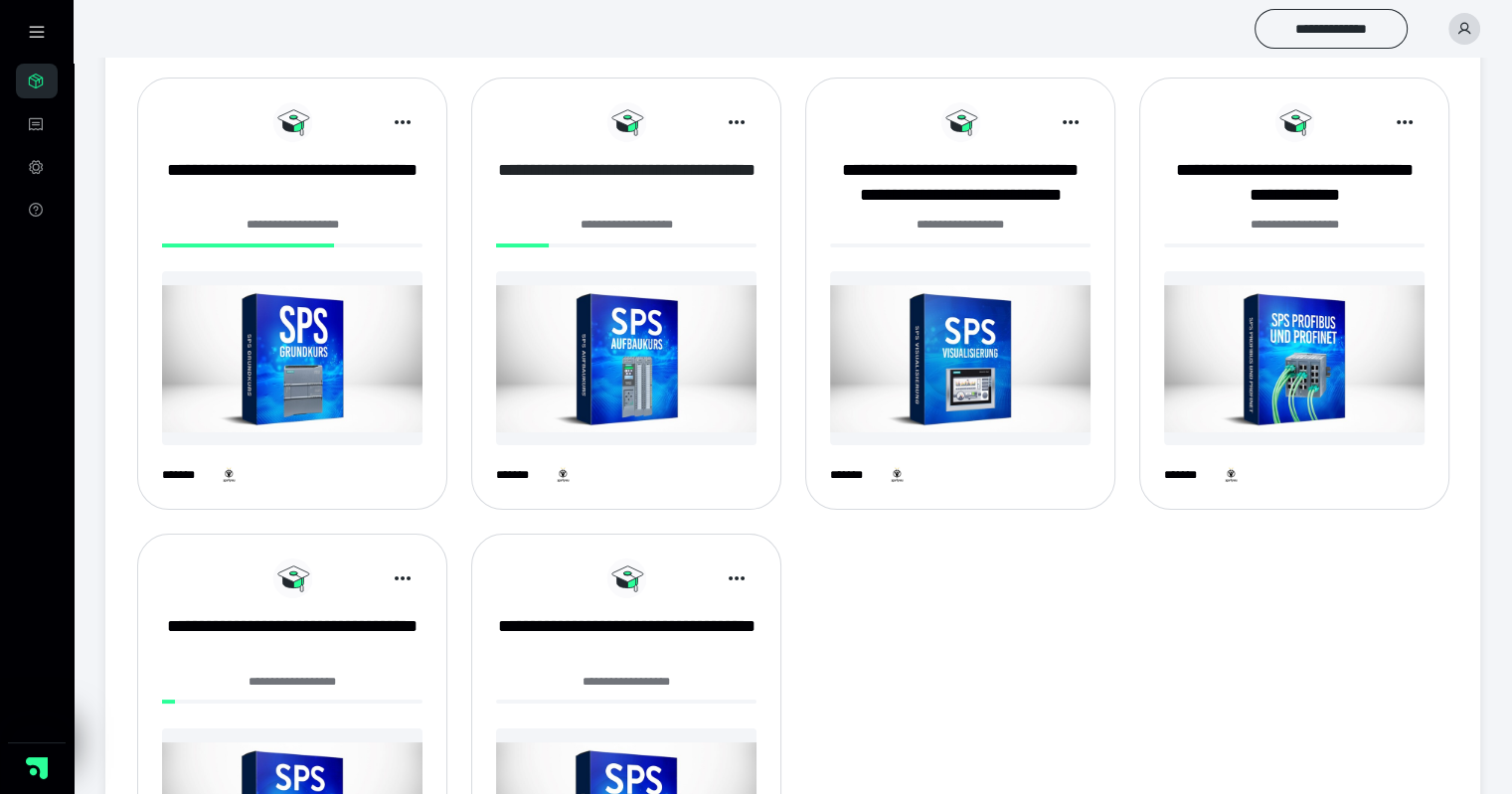 click on "**********" at bounding box center [626, 183] 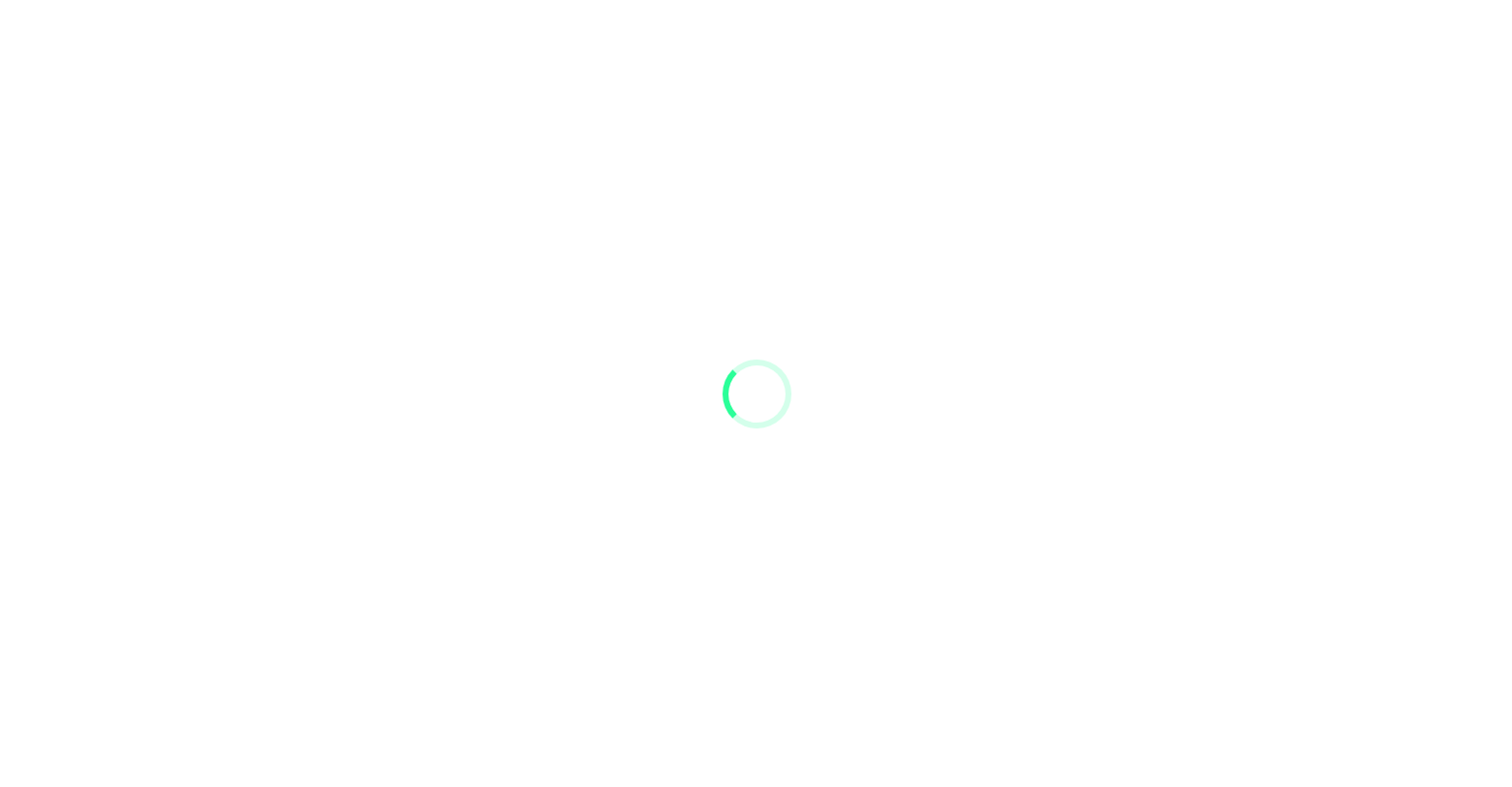 scroll, scrollTop: 0, scrollLeft: 0, axis: both 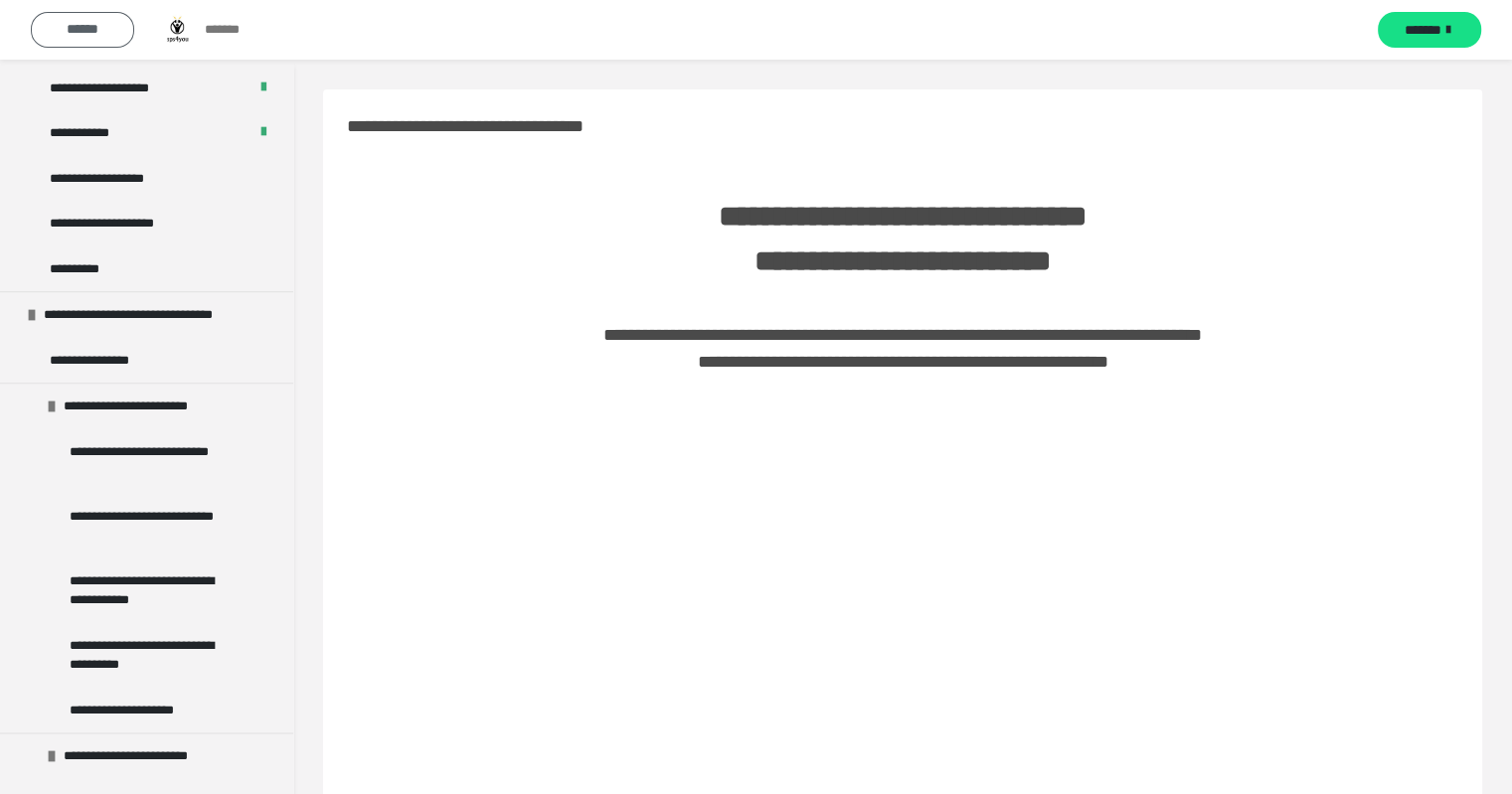 click on "******" at bounding box center (83, 29) 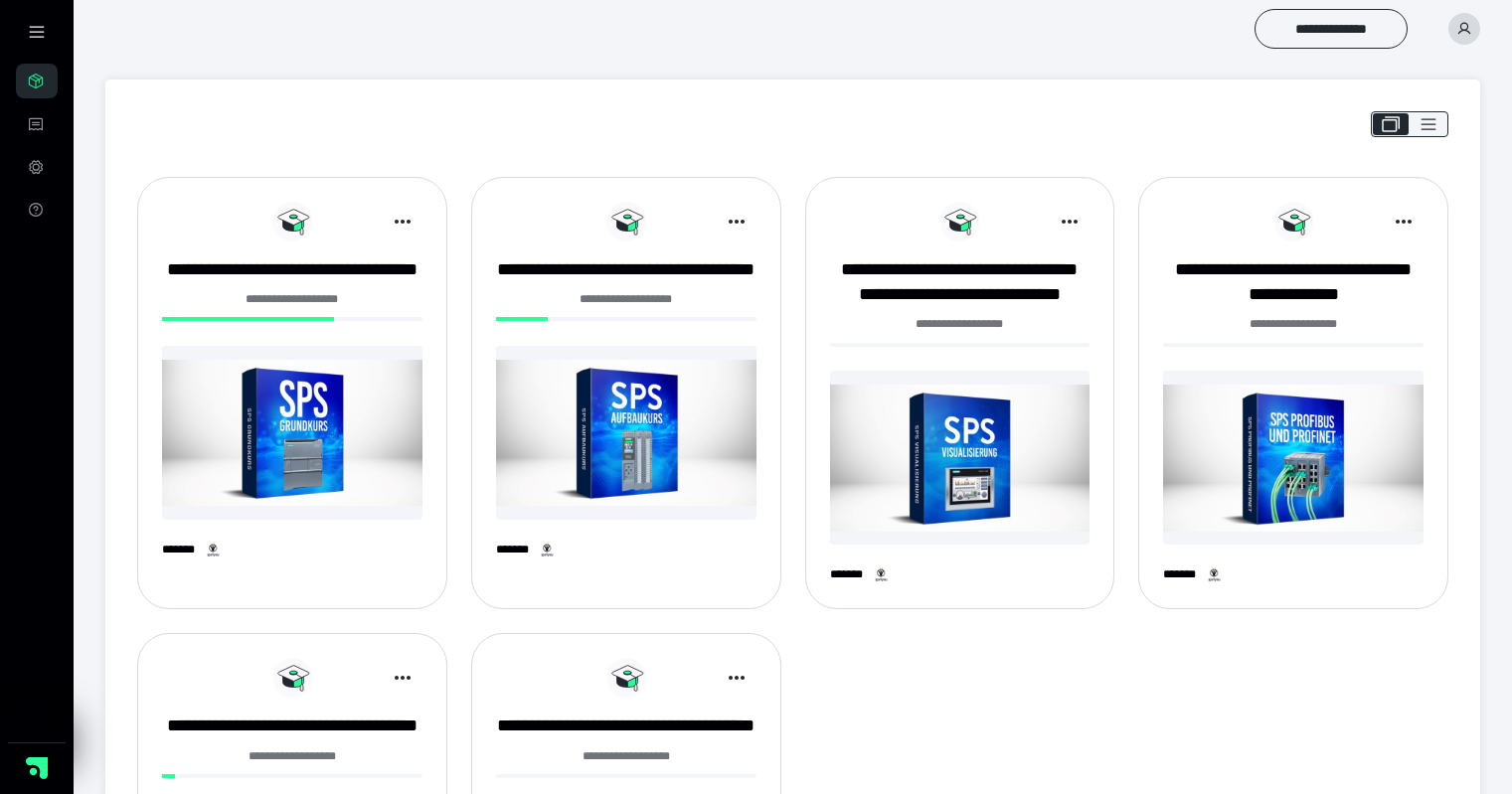 scroll, scrollTop: 0, scrollLeft: 0, axis: both 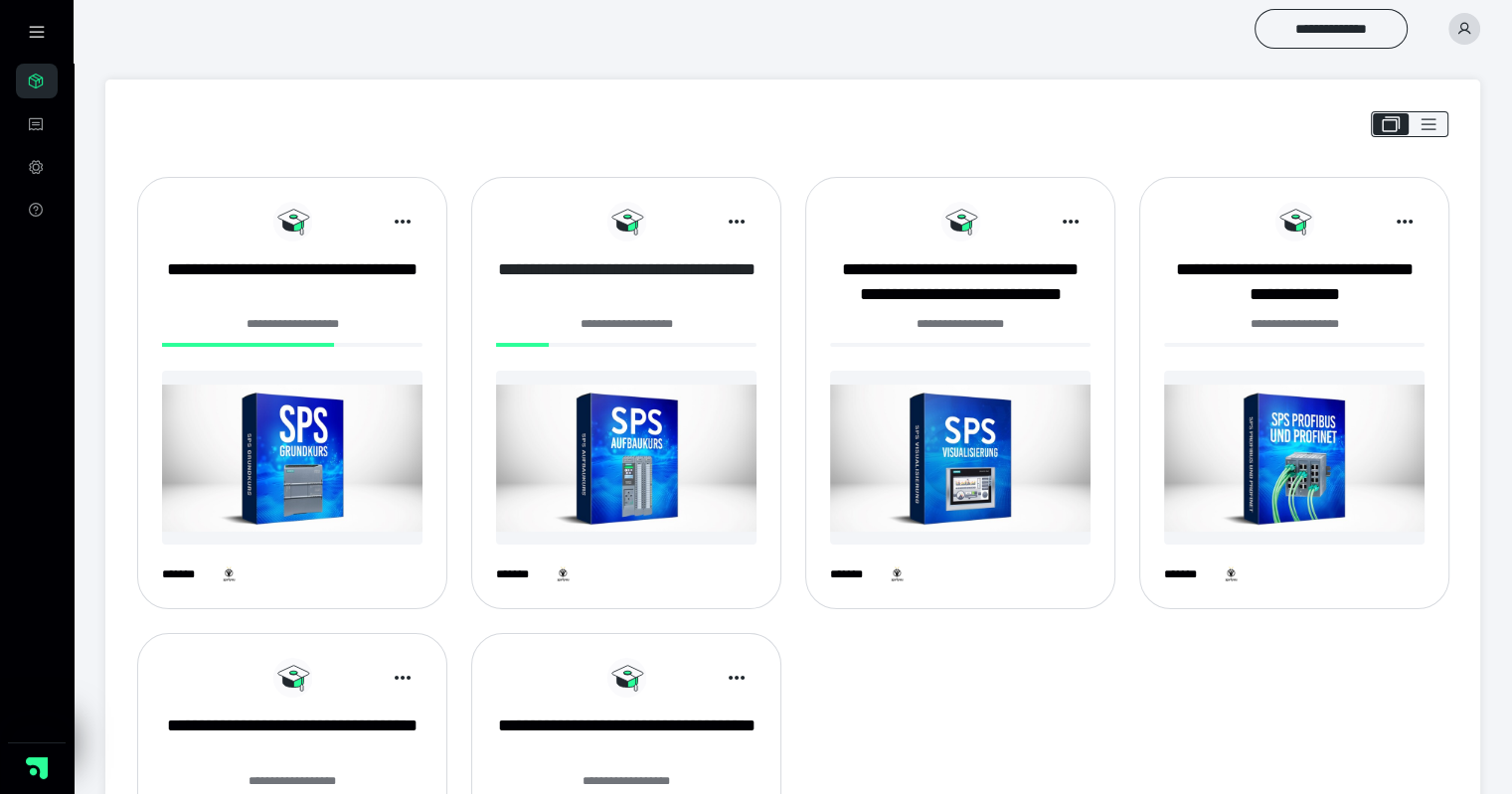 click on "**********" at bounding box center [626, 282] 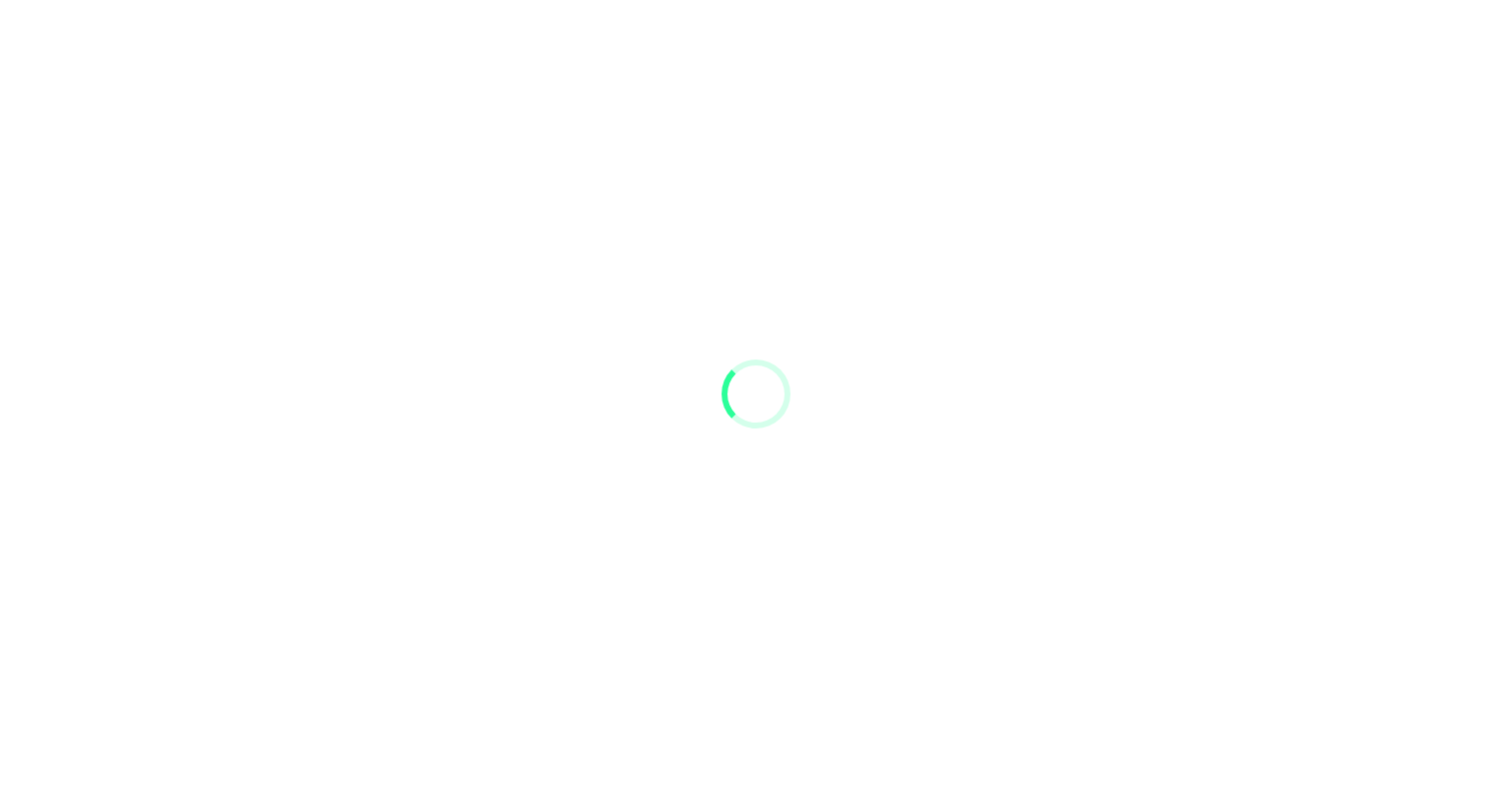 scroll, scrollTop: 0, scrollLeft: 0, axis: both 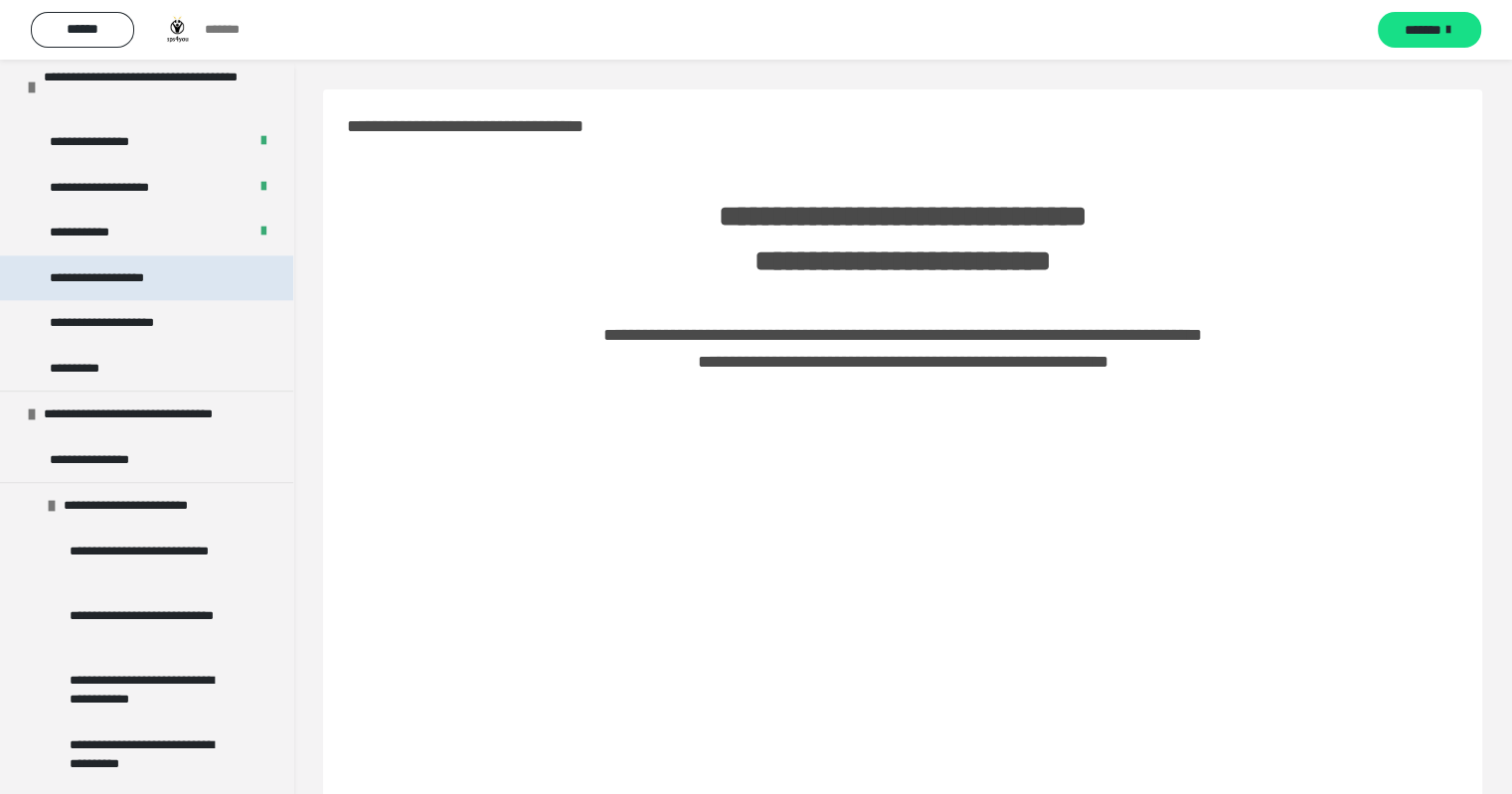click on "**********" at bounding box center (118, 278) 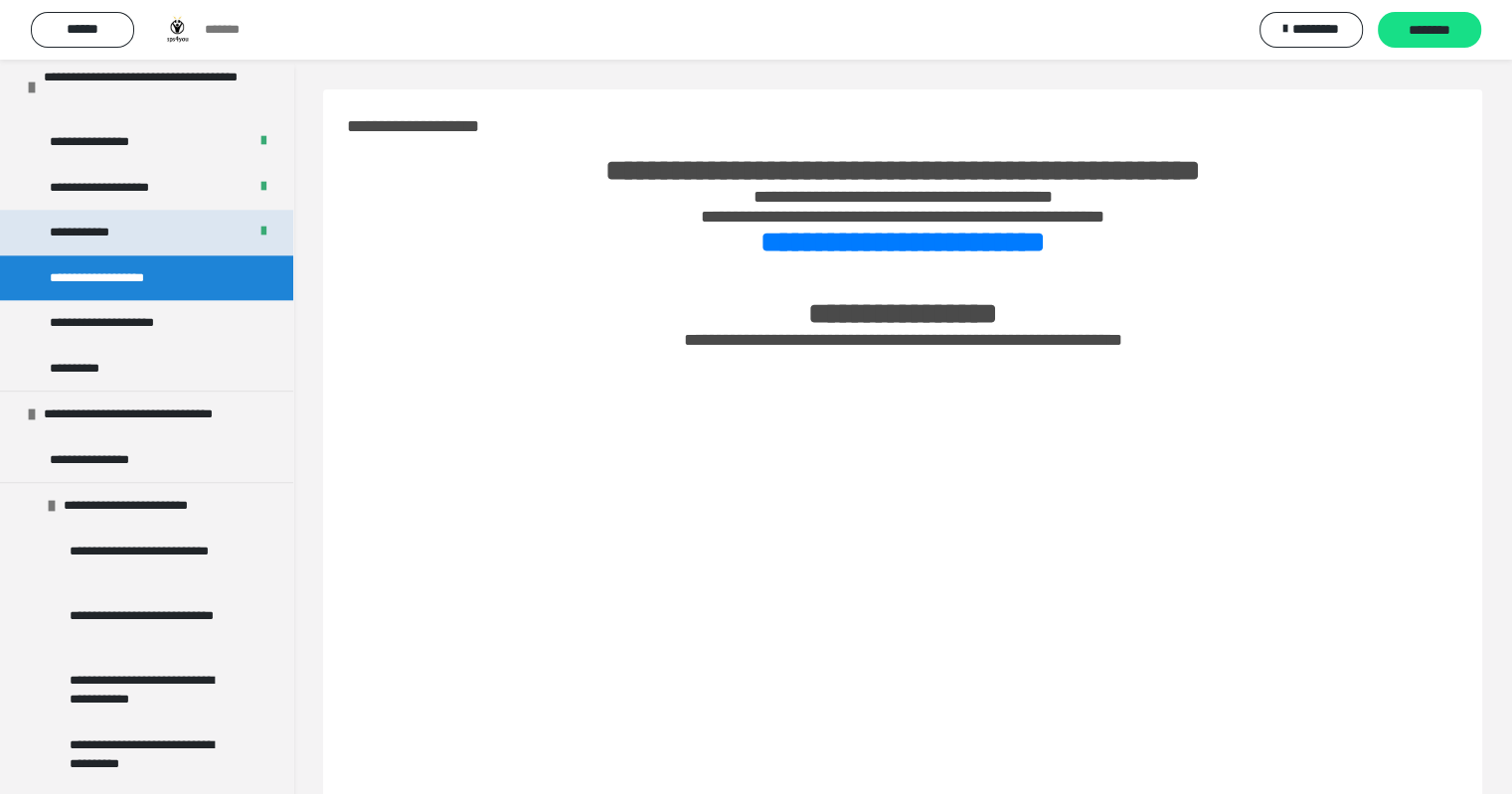 click on "**********" at bounding box center (146, 233) 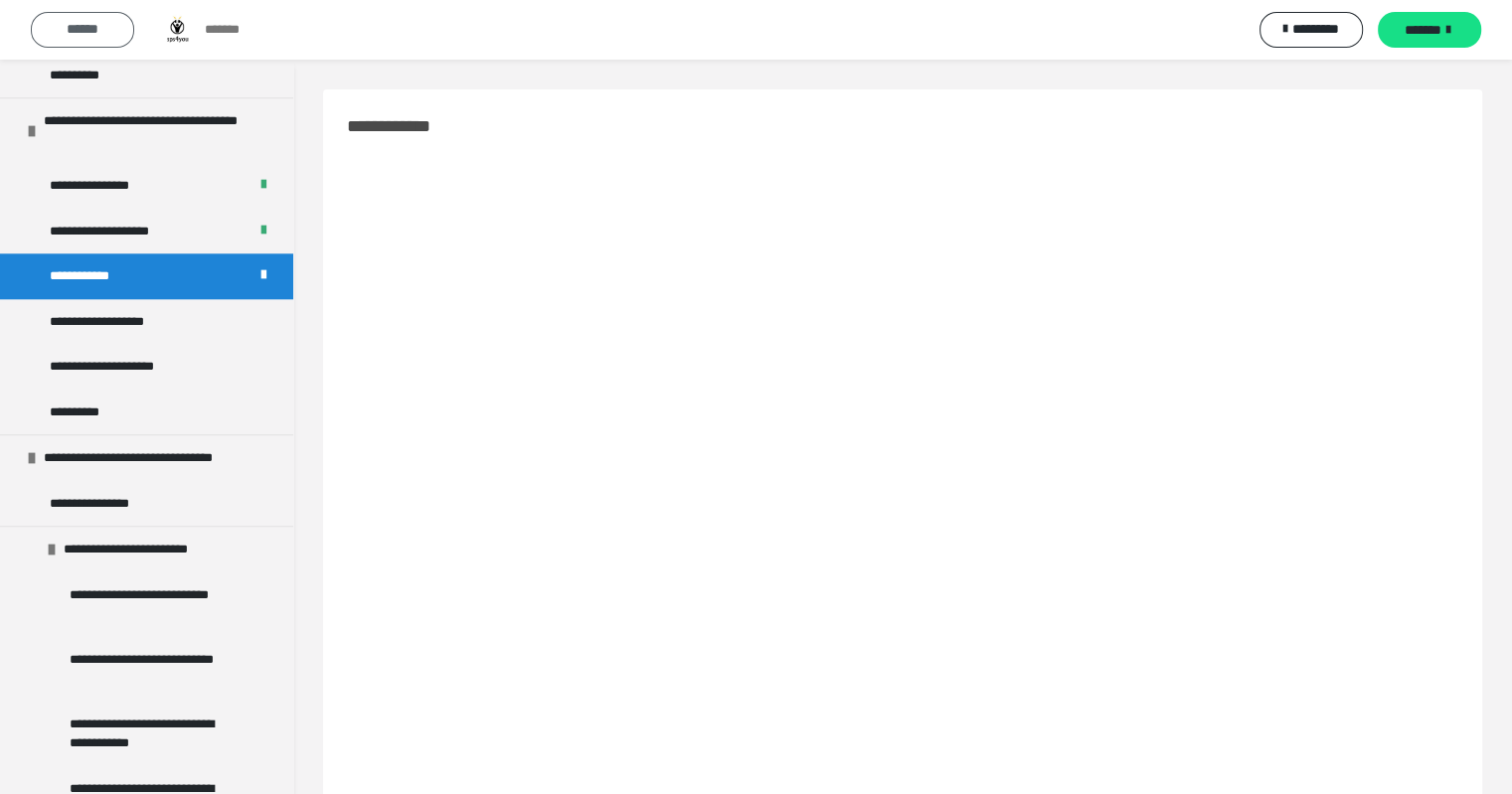 scroll, scrollTop: 2087, scrollLeft: 0, axis: vertical 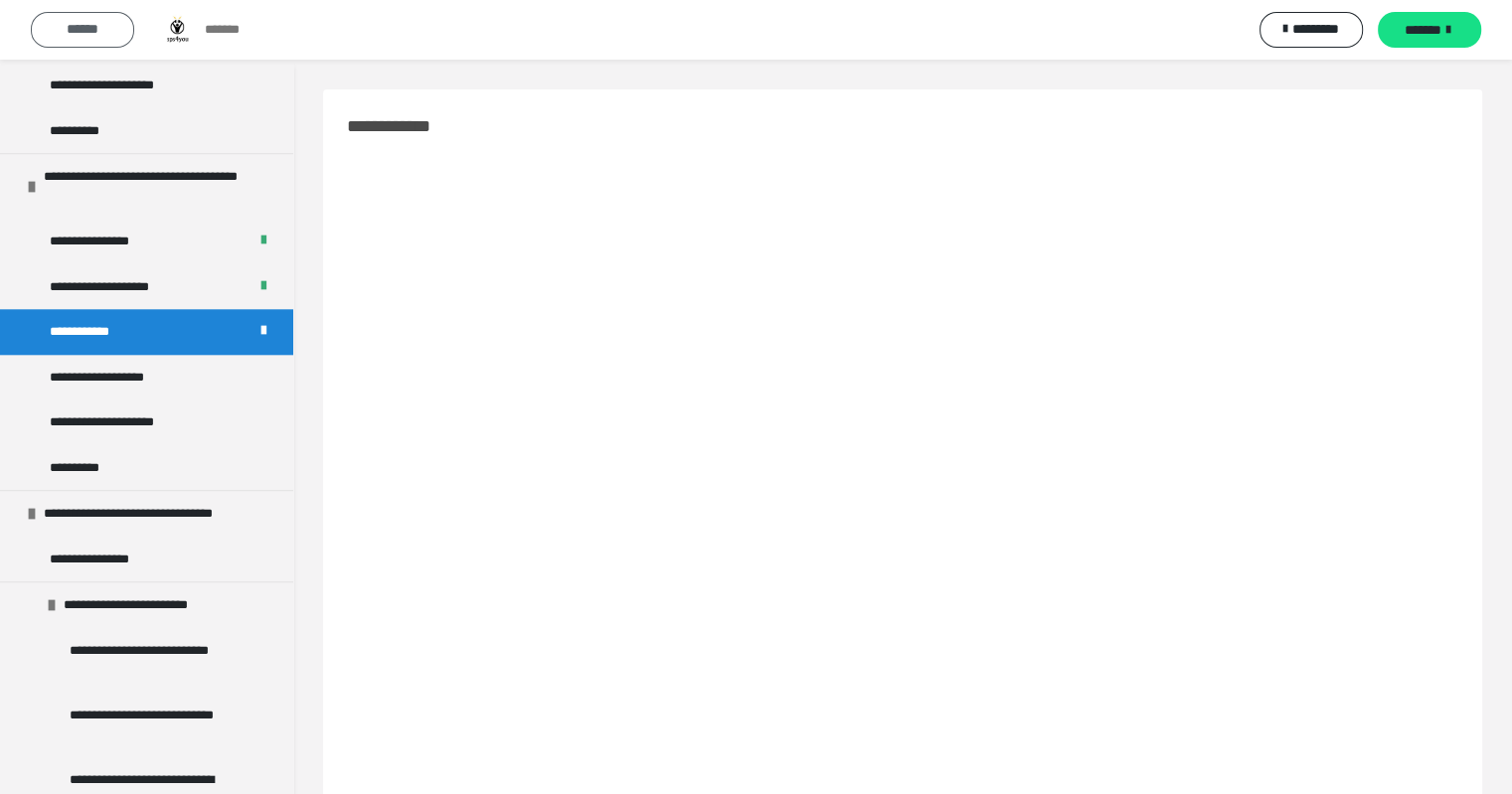 click on "******" at bounding box center [83, 29] 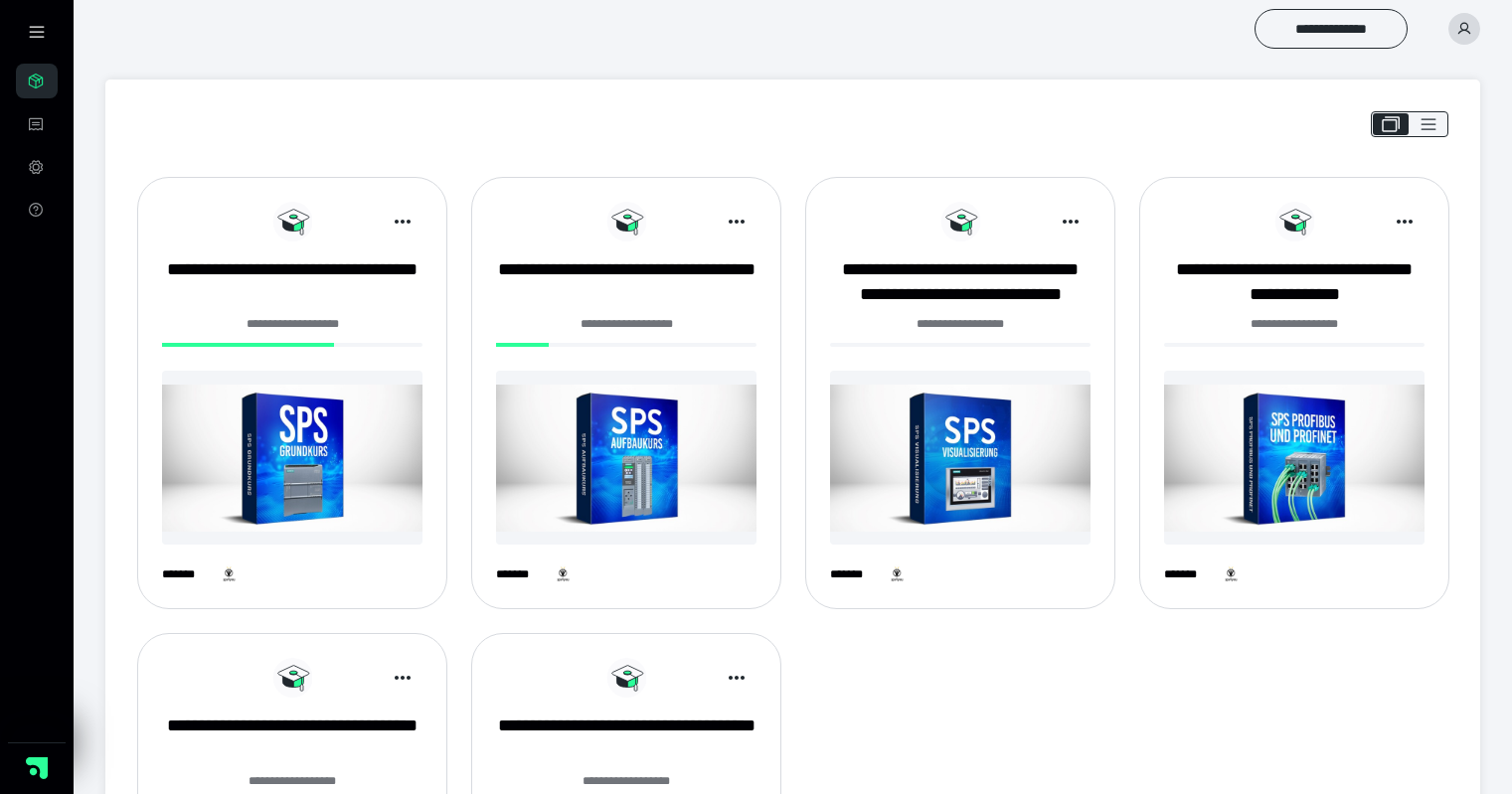 scroll, scrollTop: 0, scrollLeft: 0, axis: both 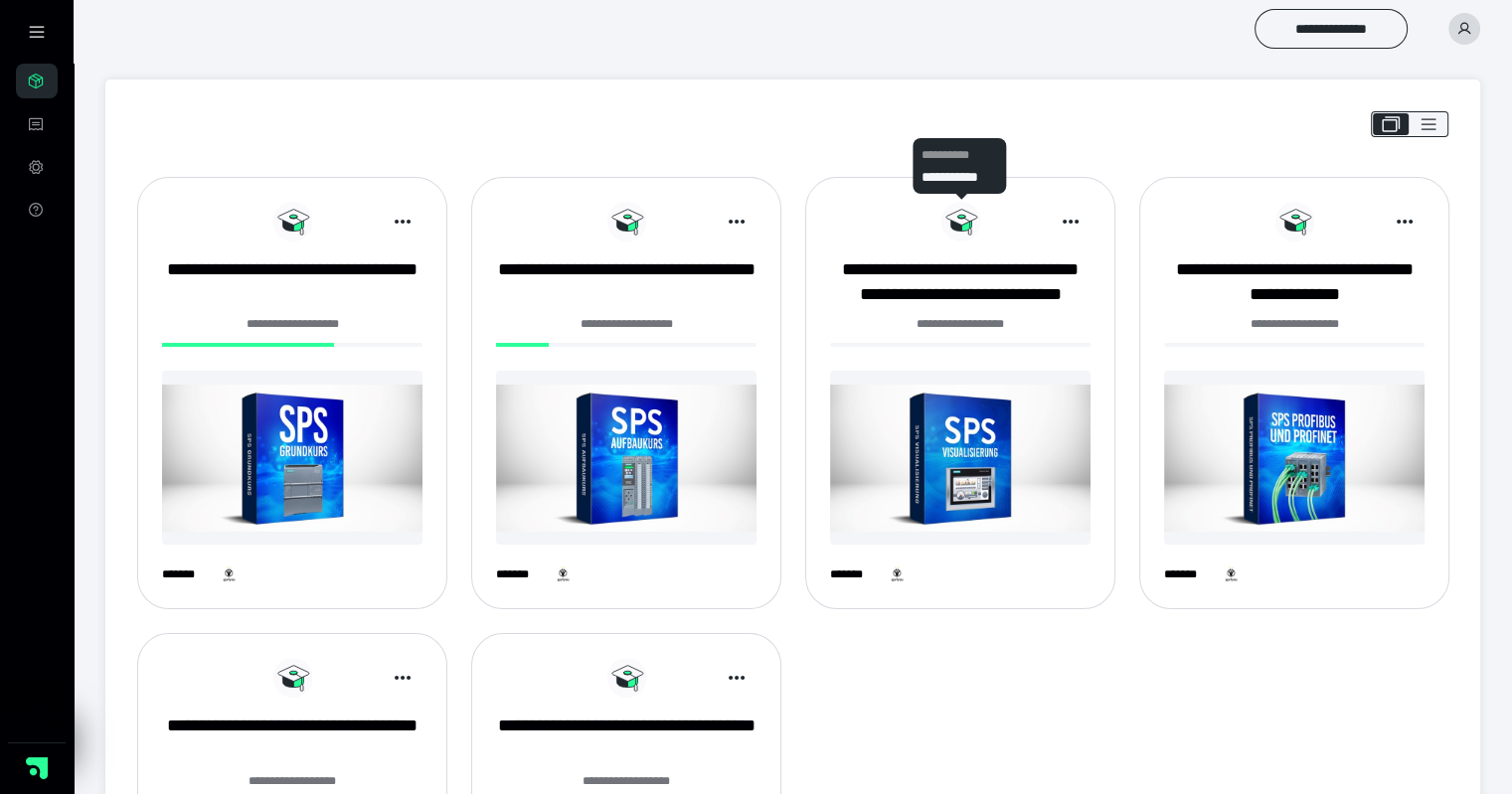 drag, startPoint x: 931, startPoint y: 223, endPoint x: 937, endPoint y: 238, distance: 16.155494 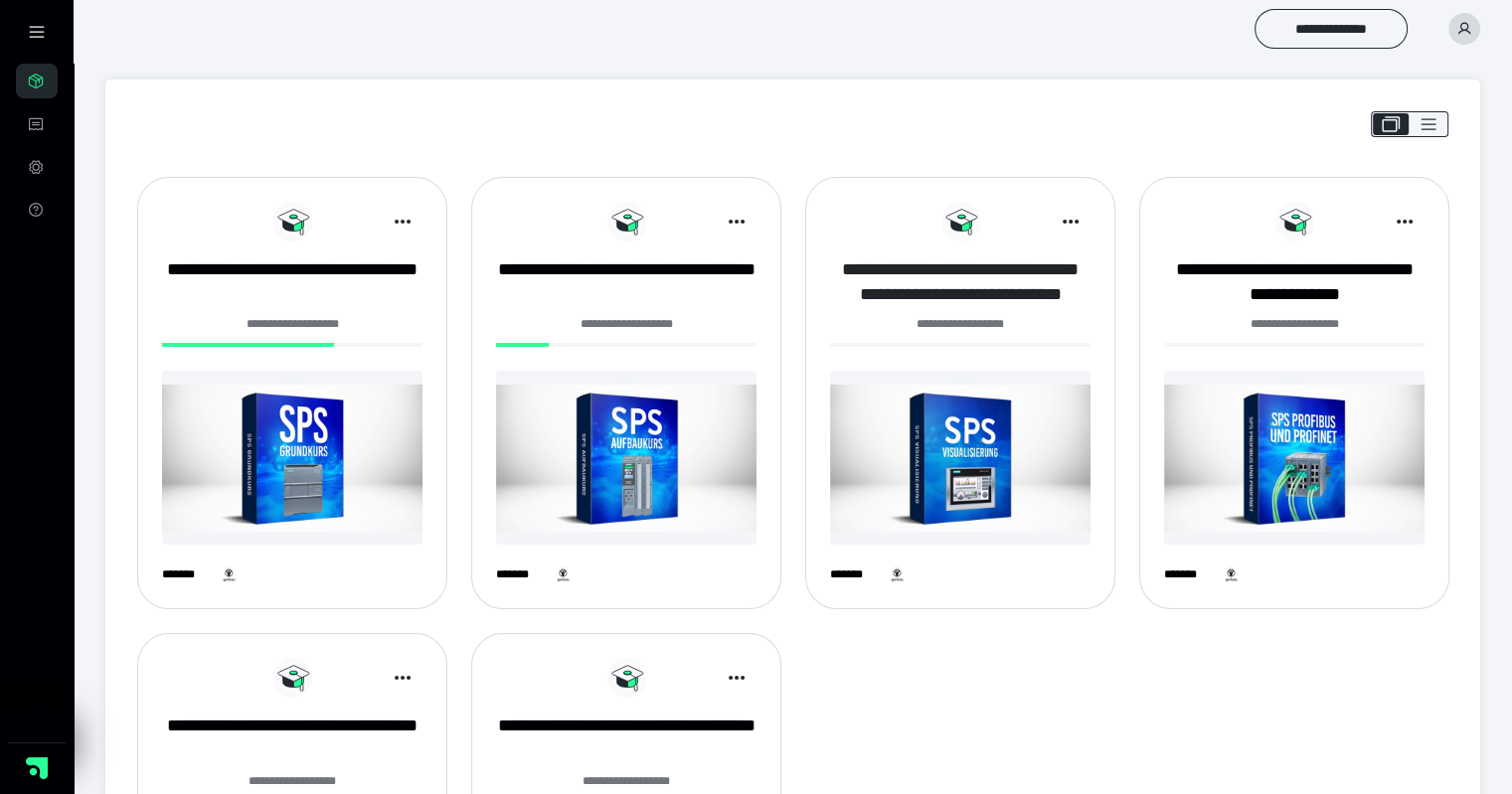 click on "**********" at bounding box center [960, 282] 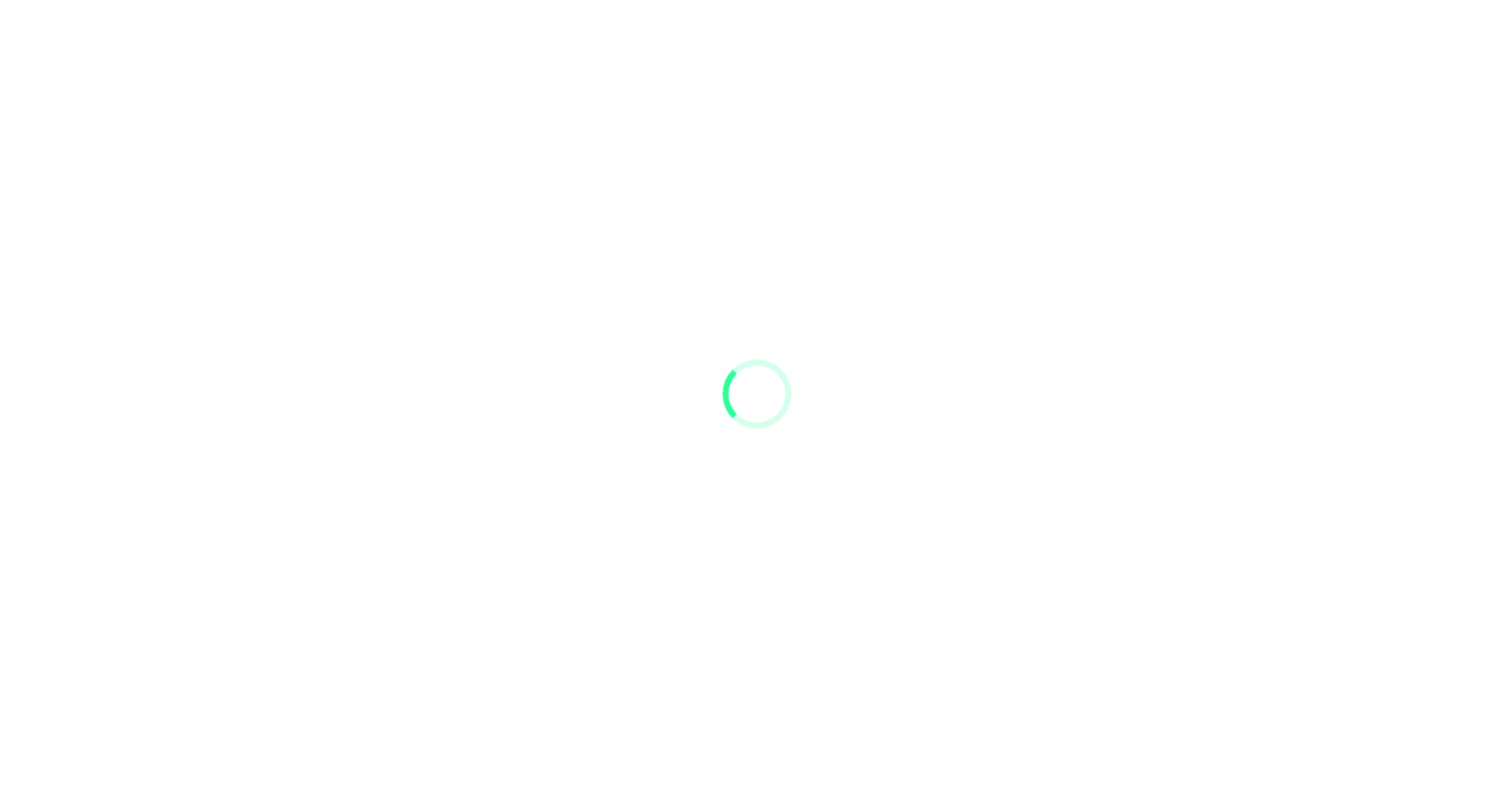 scroll, scrollTop: 0, scrollLeft: 0, axis: both 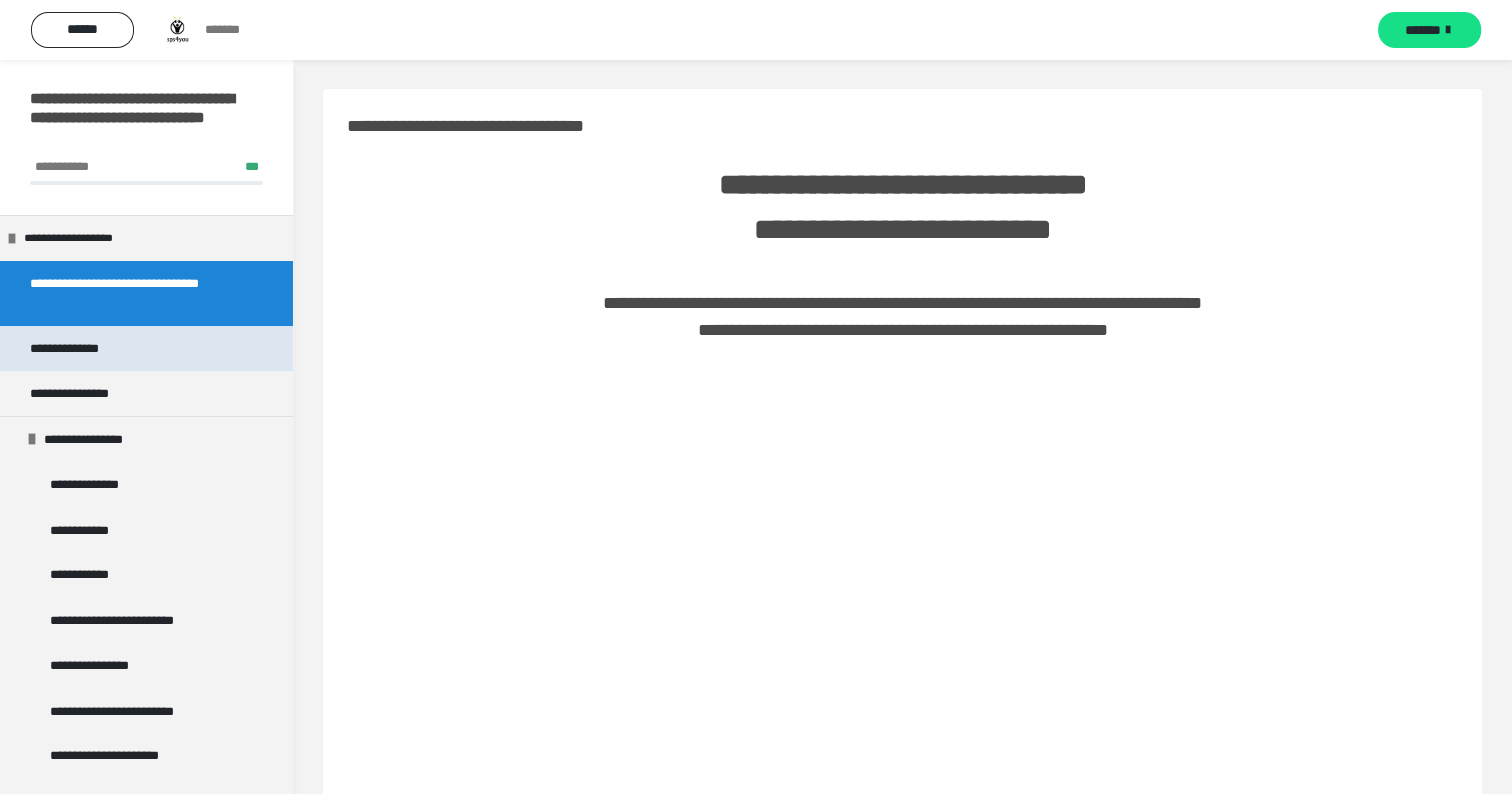 click on "**********" at bounding box center [81, 349] 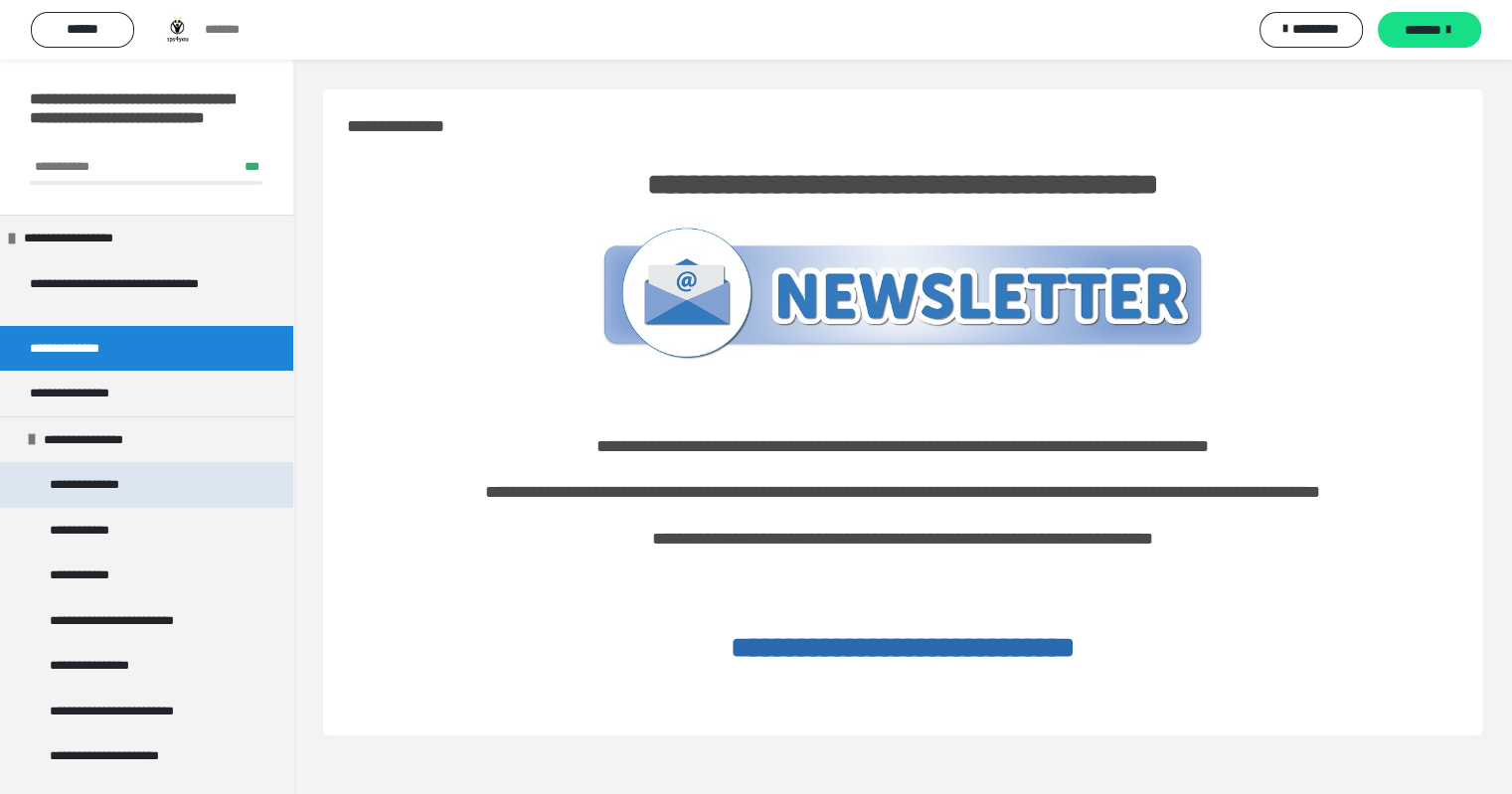 click on "**********" at bounding box center (96, 485) 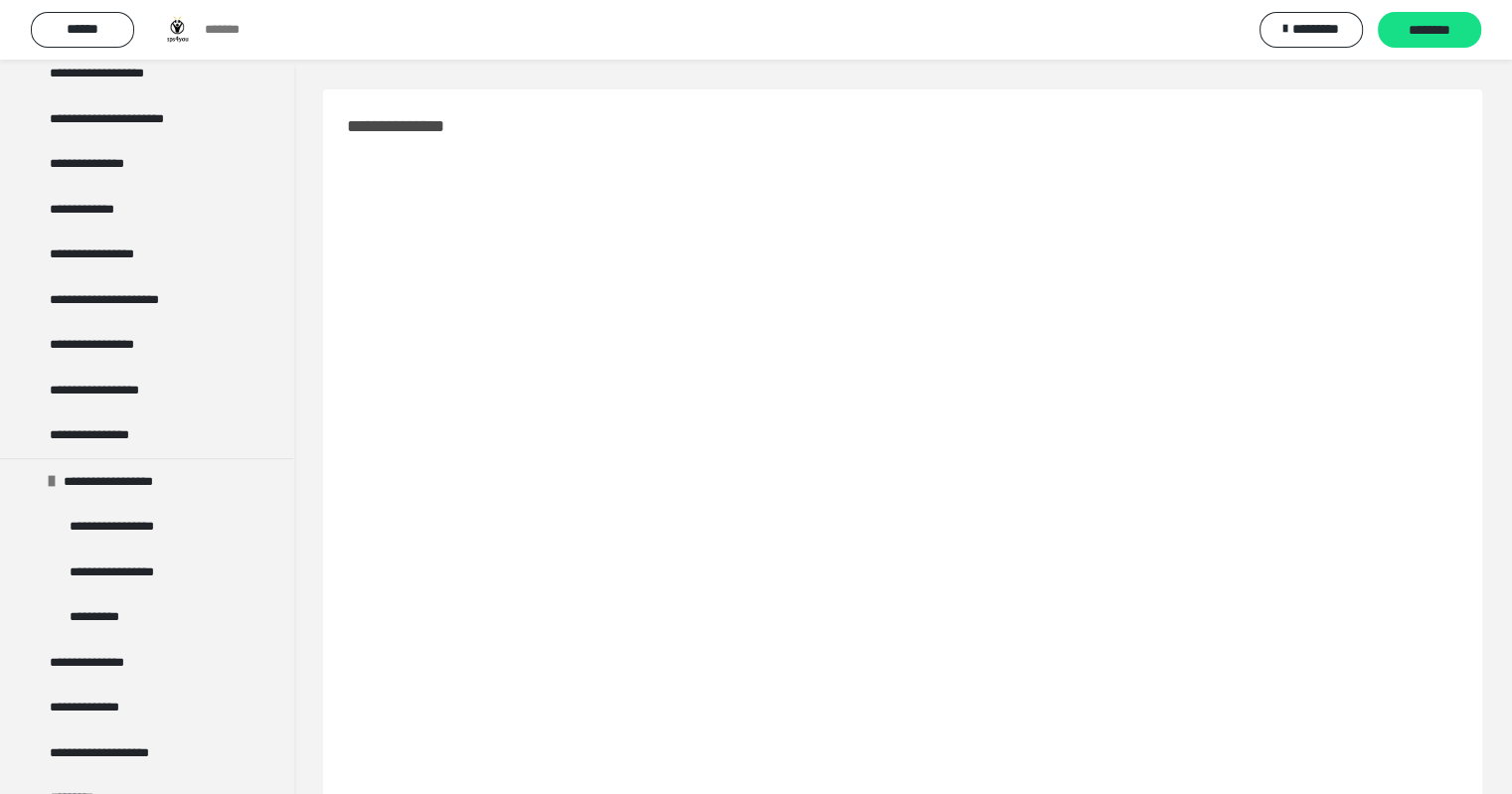 scroll, scrollTop: 1590, scrollLeft: 0, axis: vertical 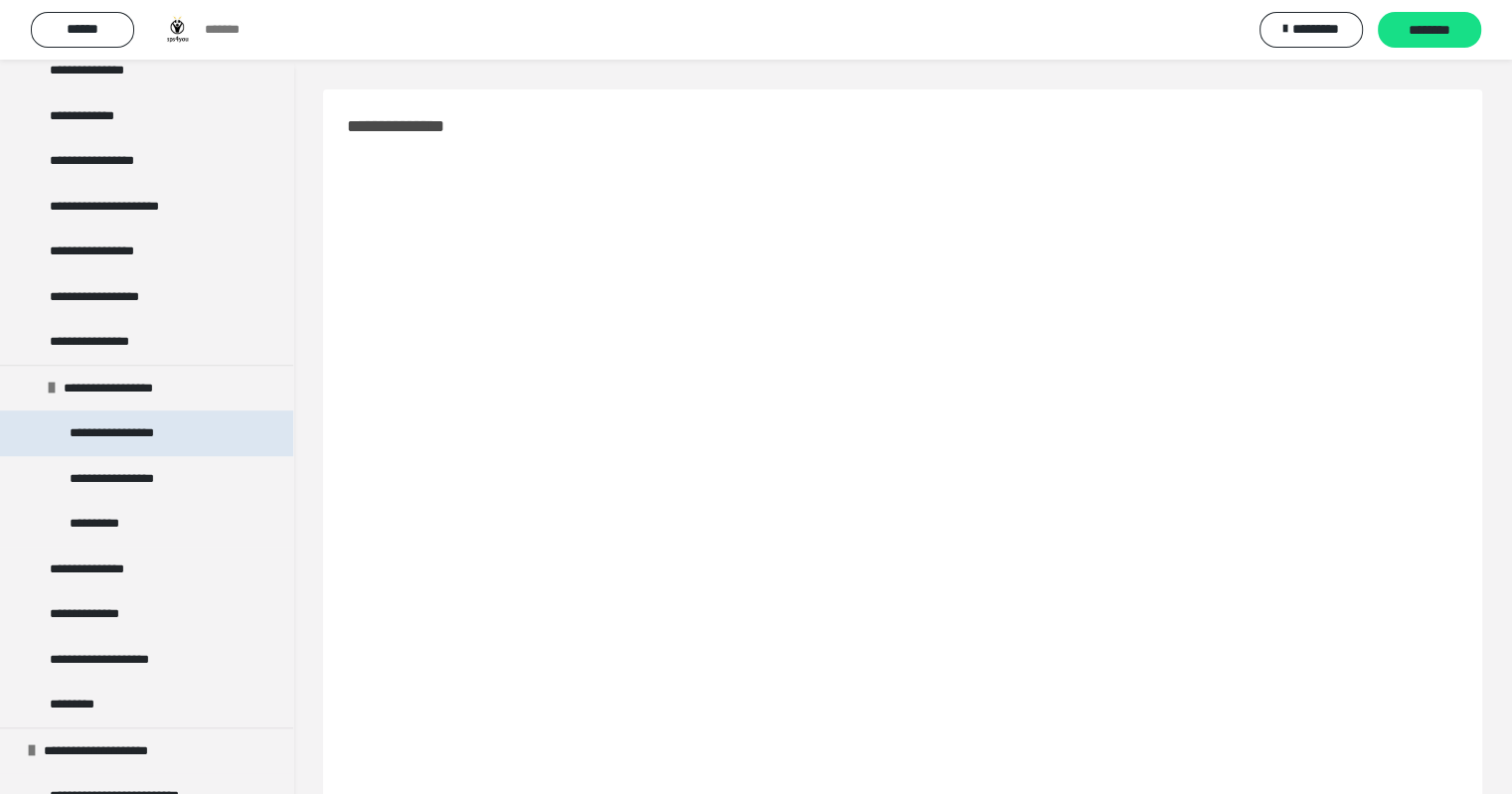 click on "**********" at bounding box center [126, 433] 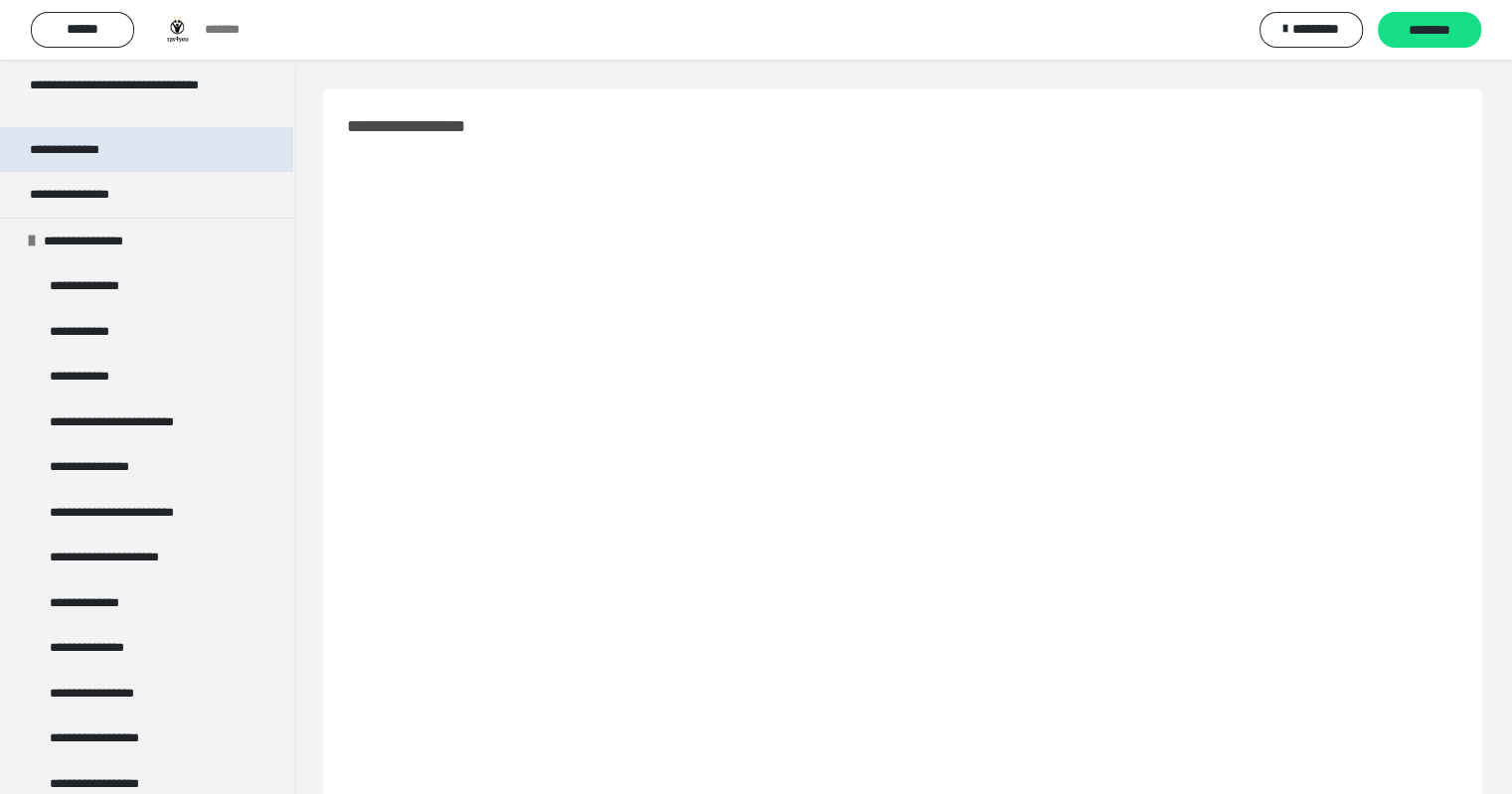scroll, scrollTop: 0, scrollLeft: 0, axis: both 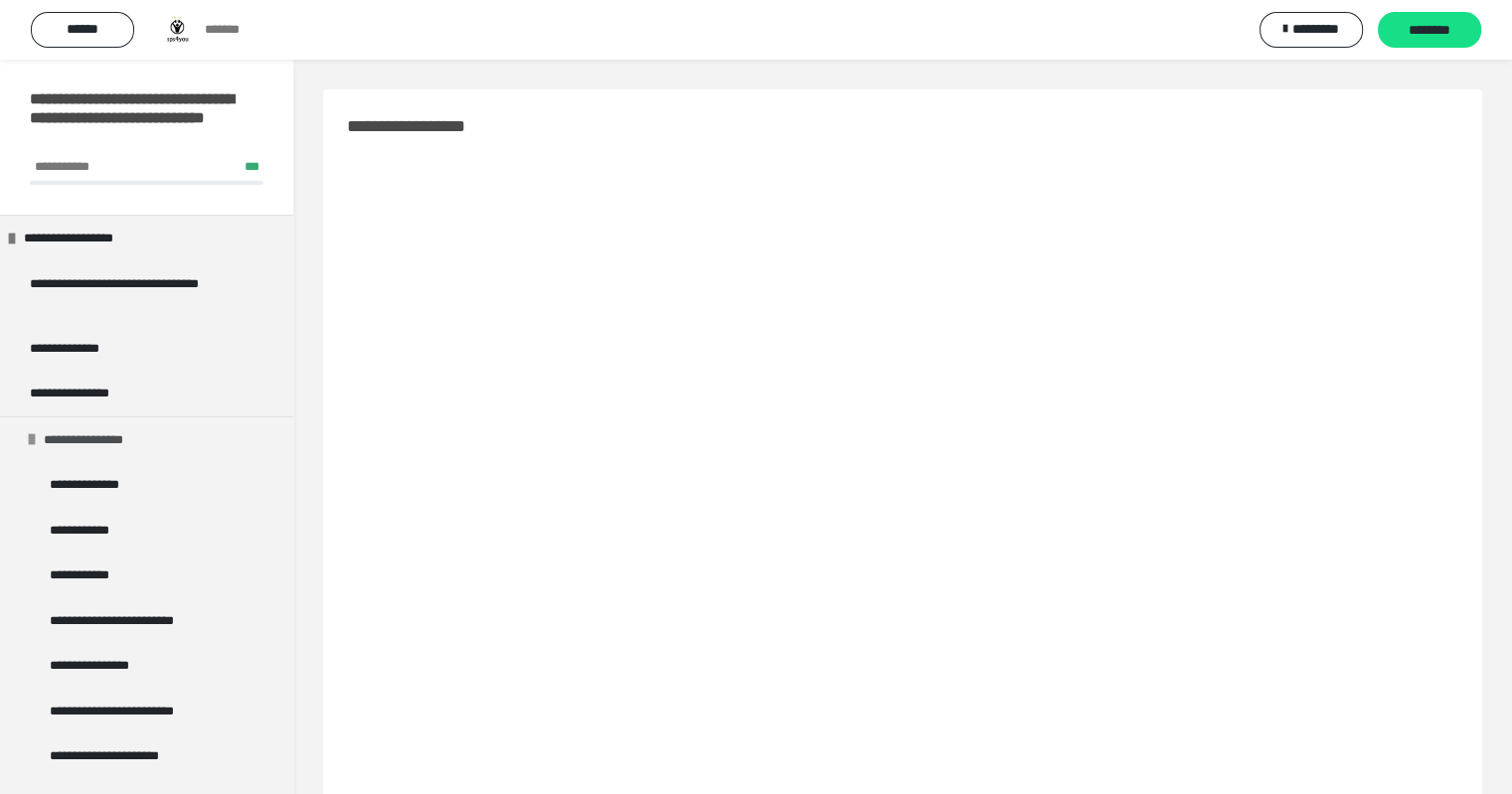 click at bounding box center [32, 439] 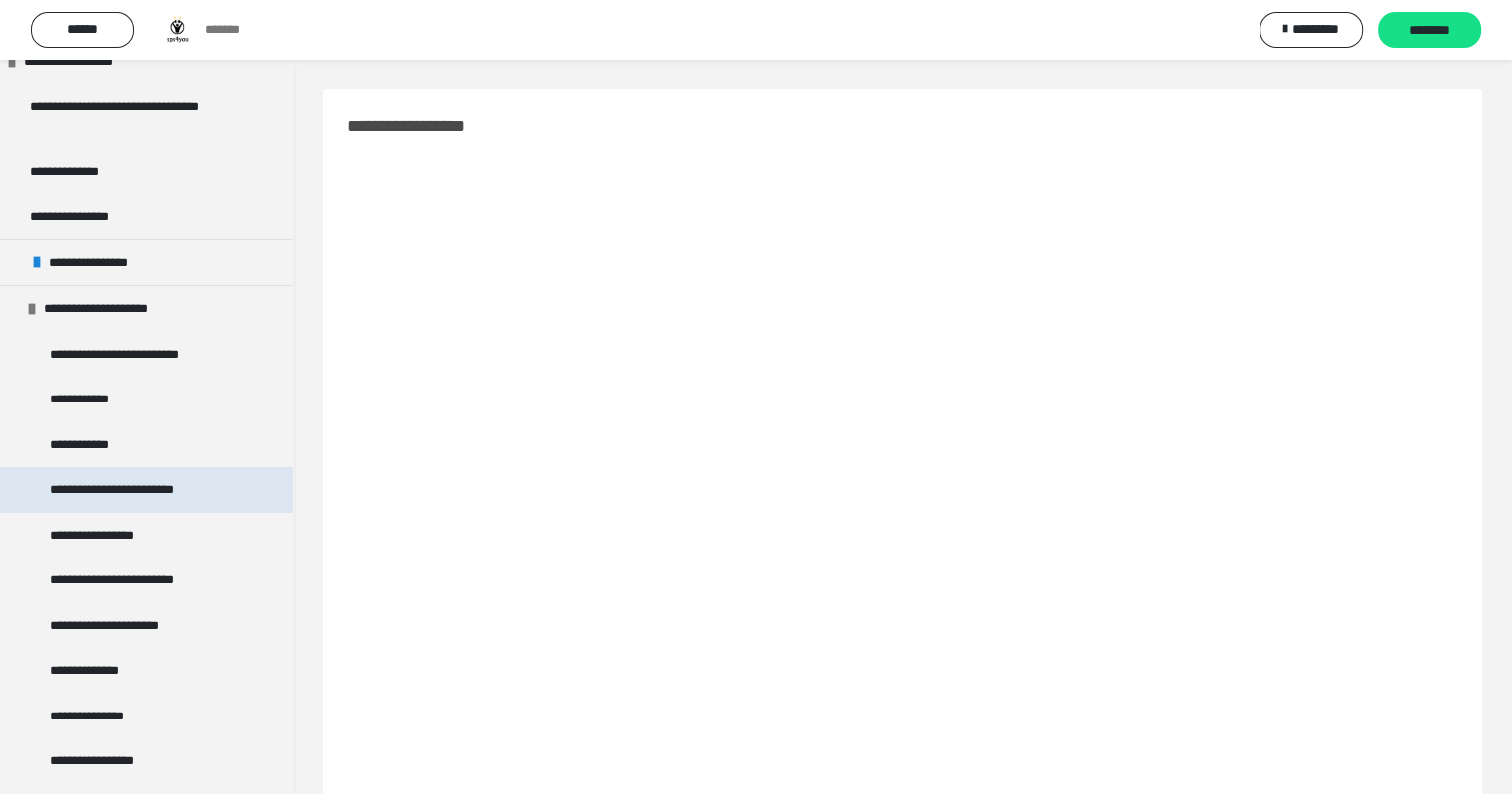 scroll, scrollTop: 199, scrollLeft: 0, axis: vertical 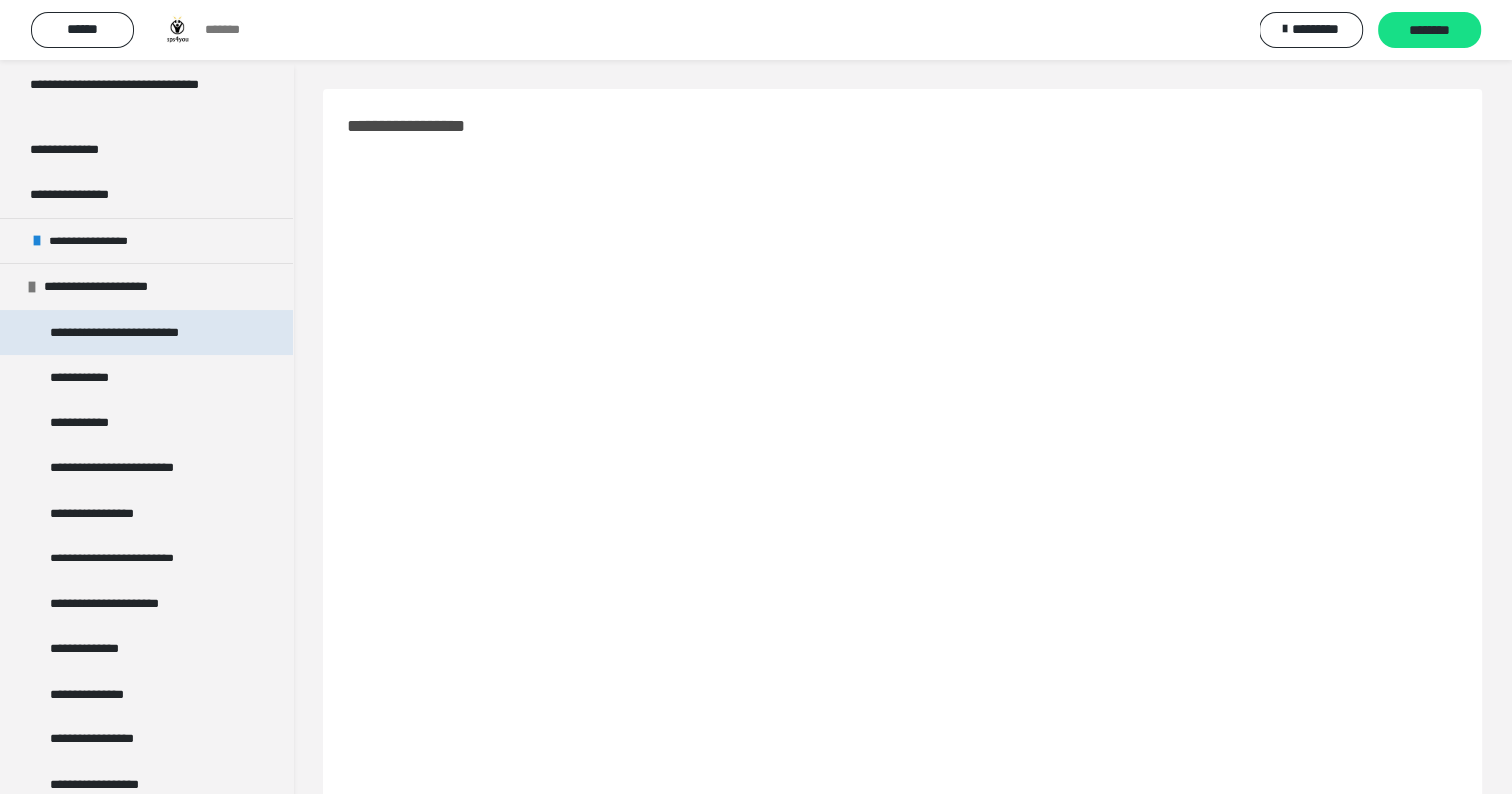 click on "**********" at bounding box center [133, 333] 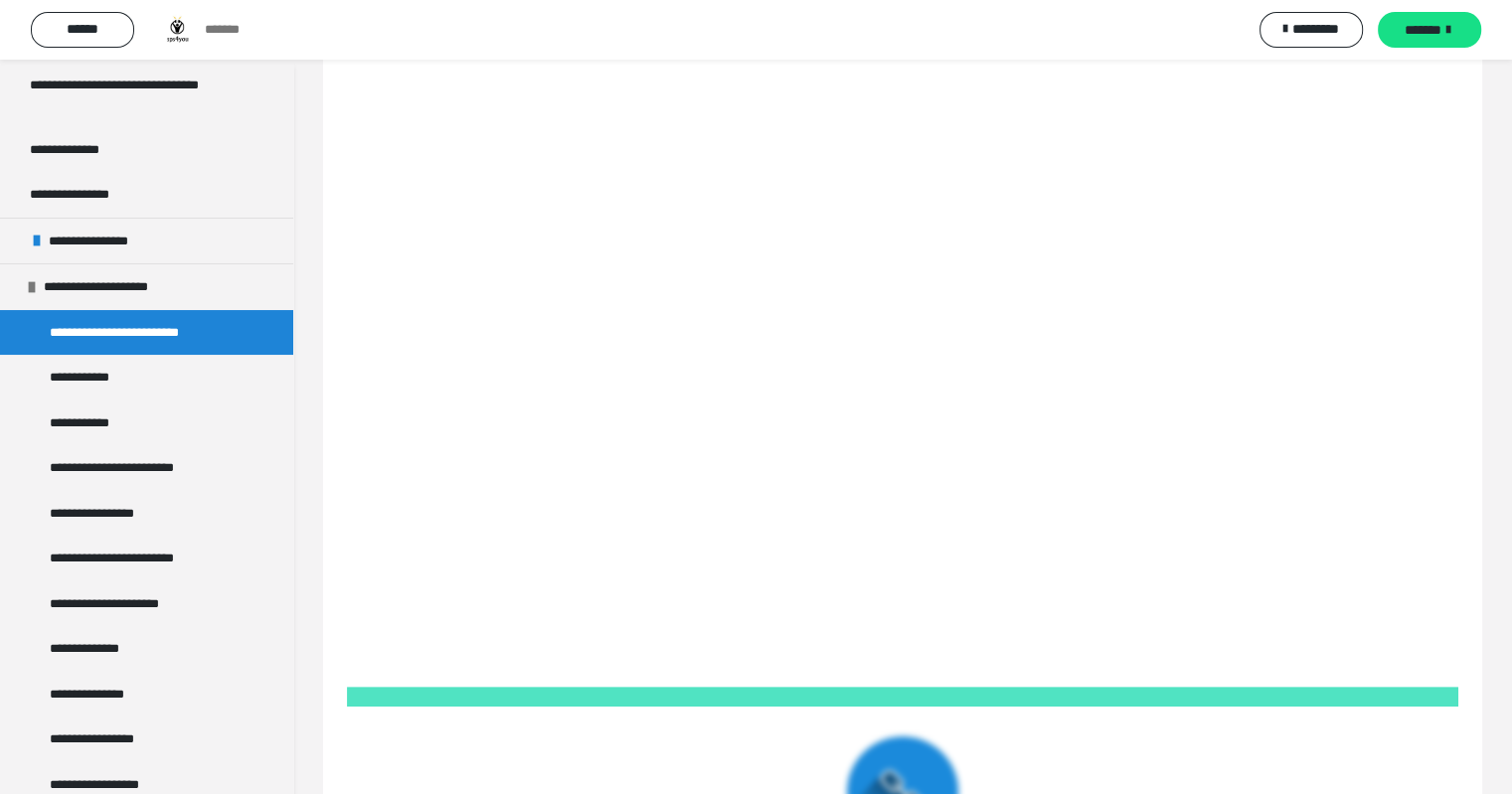 scroll, scrollTop: 497, scrollLeft: 0, axis: vertical 